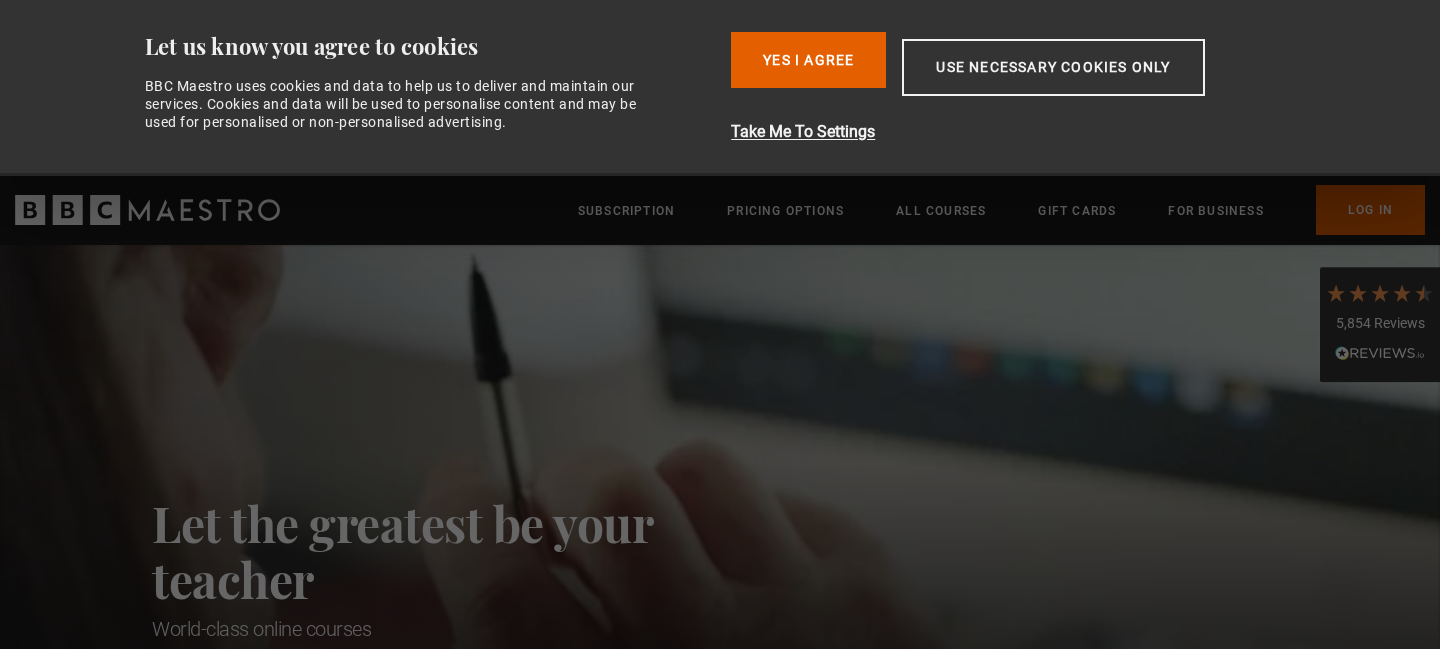 scroll, scrollTop: 0, scrollLeft: 0, axis: both 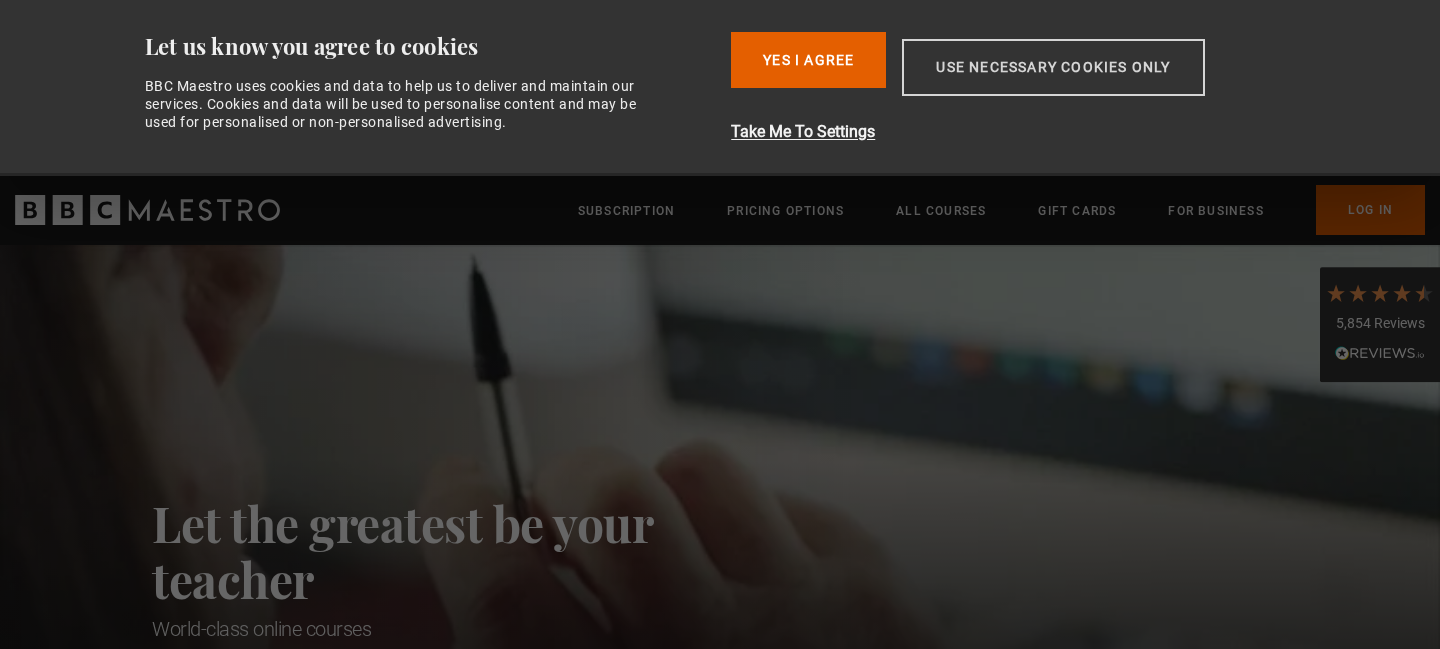 click on "Use necessary cookies only" at bounding box center (1053, 67) 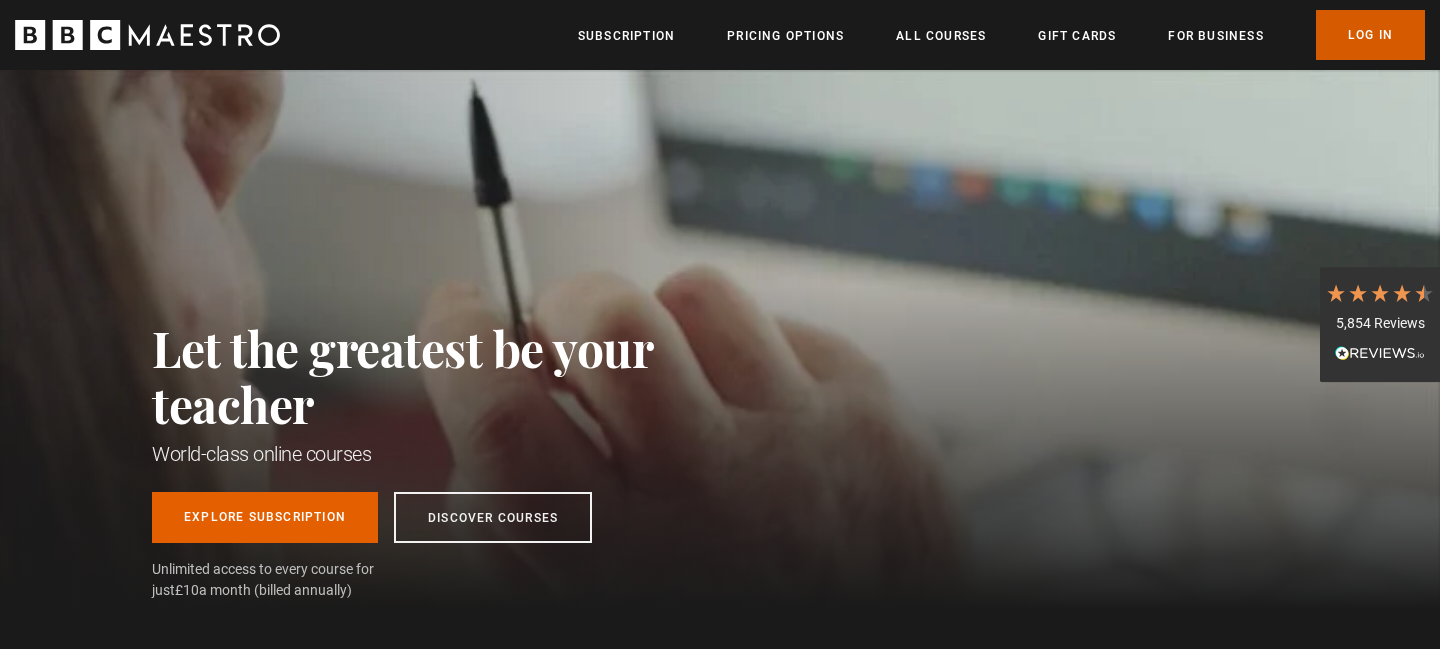 click on "Log In" at bounding box center (1370, 35) 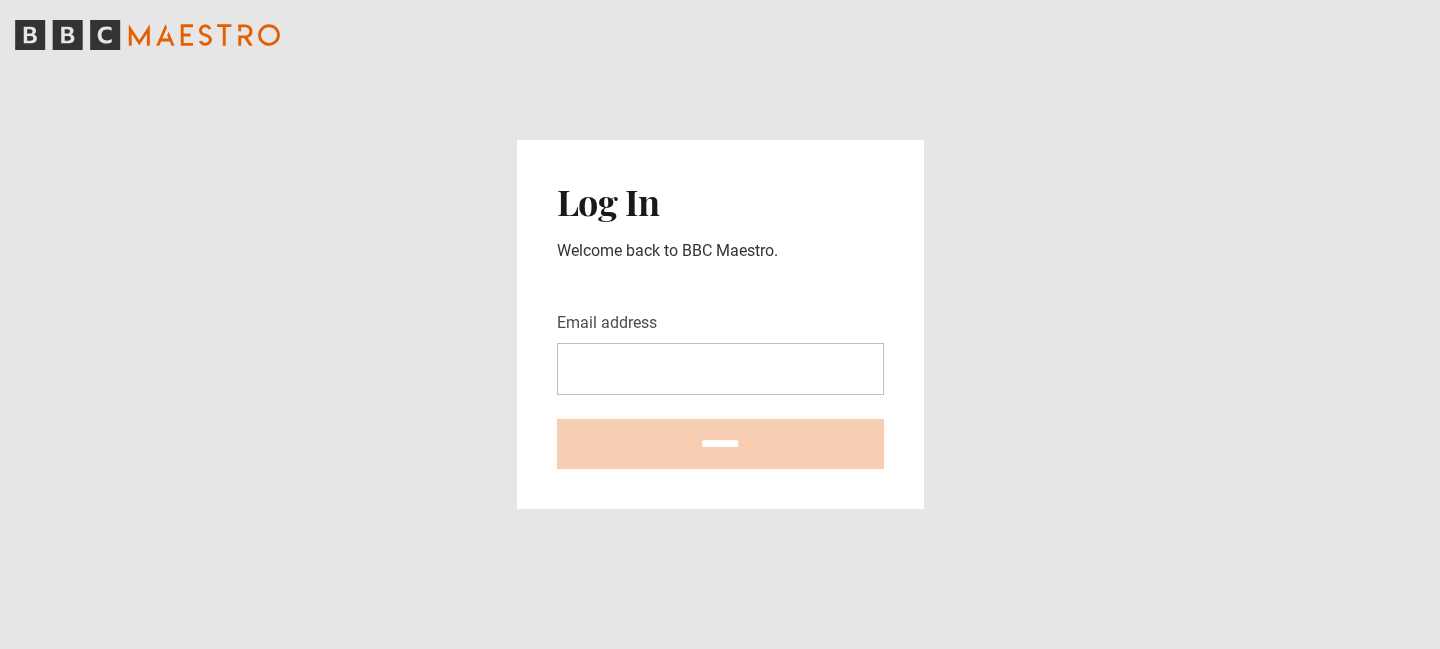 scroll, scrollTop: 0, scrollLeft: 0, axis: both 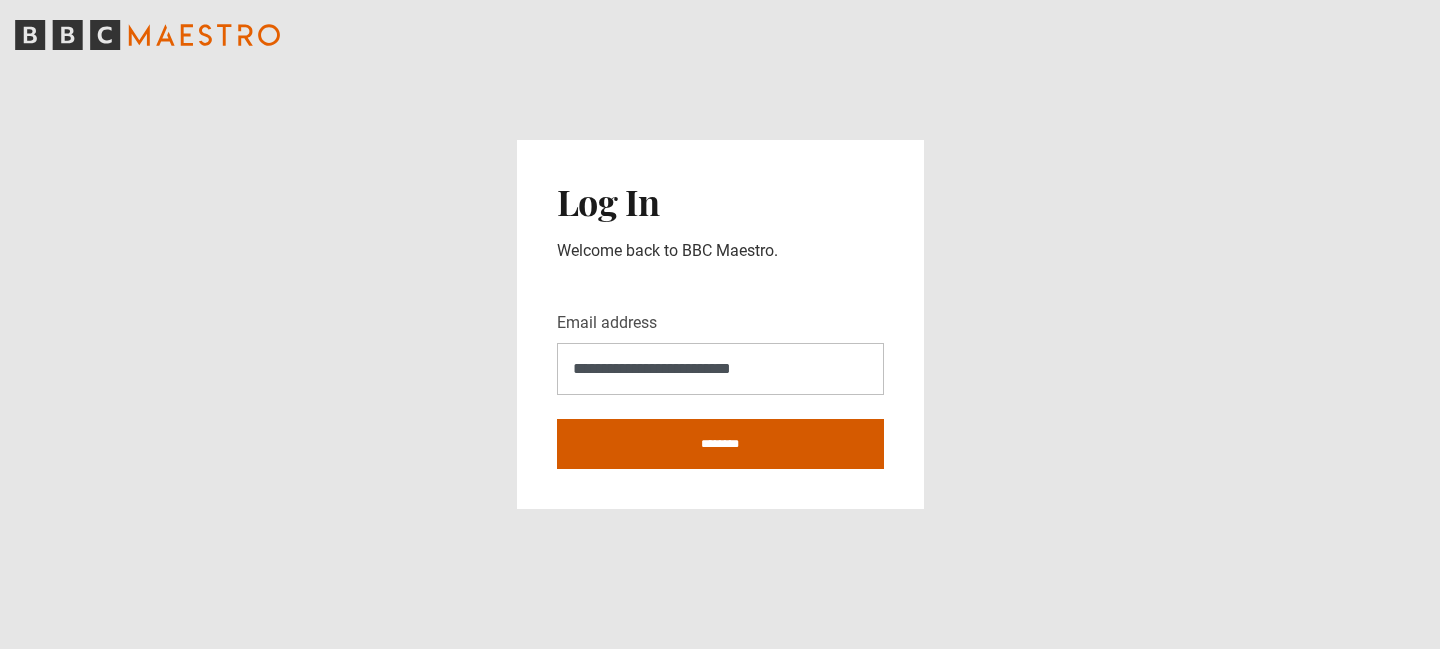 click on "********" at bounding box center (720, 444) 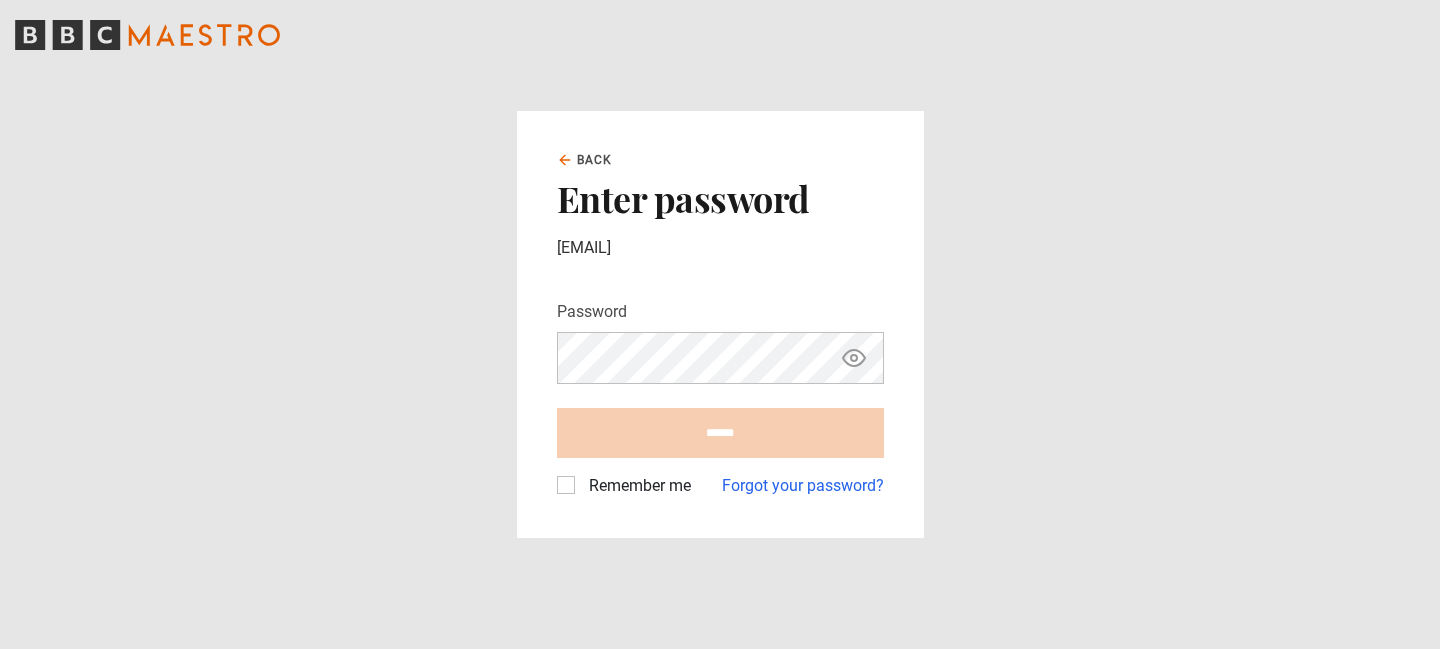 scroll, scrollTop: 0, scrollLeft: 0, axis: both 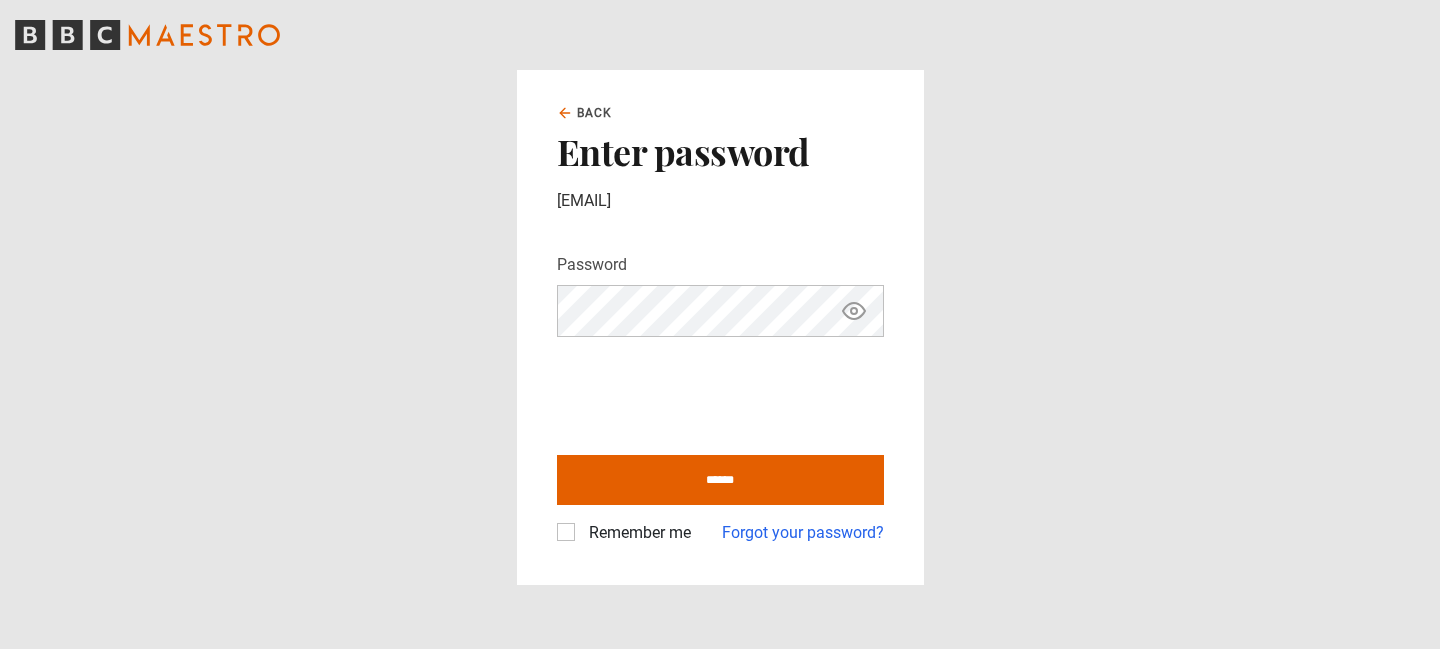 click on "******" at bounding box center (720, 480) 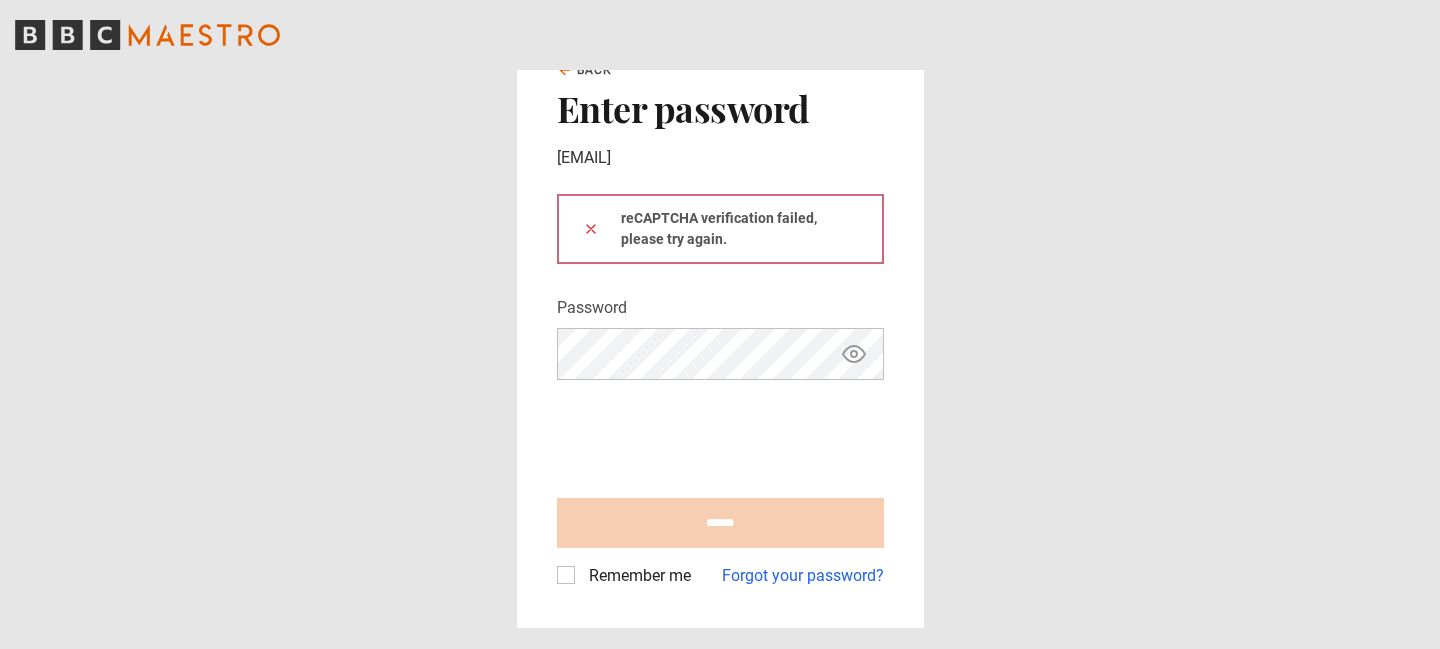 scroll, scrollTop: 0, scrollLeft: 0, axis: both 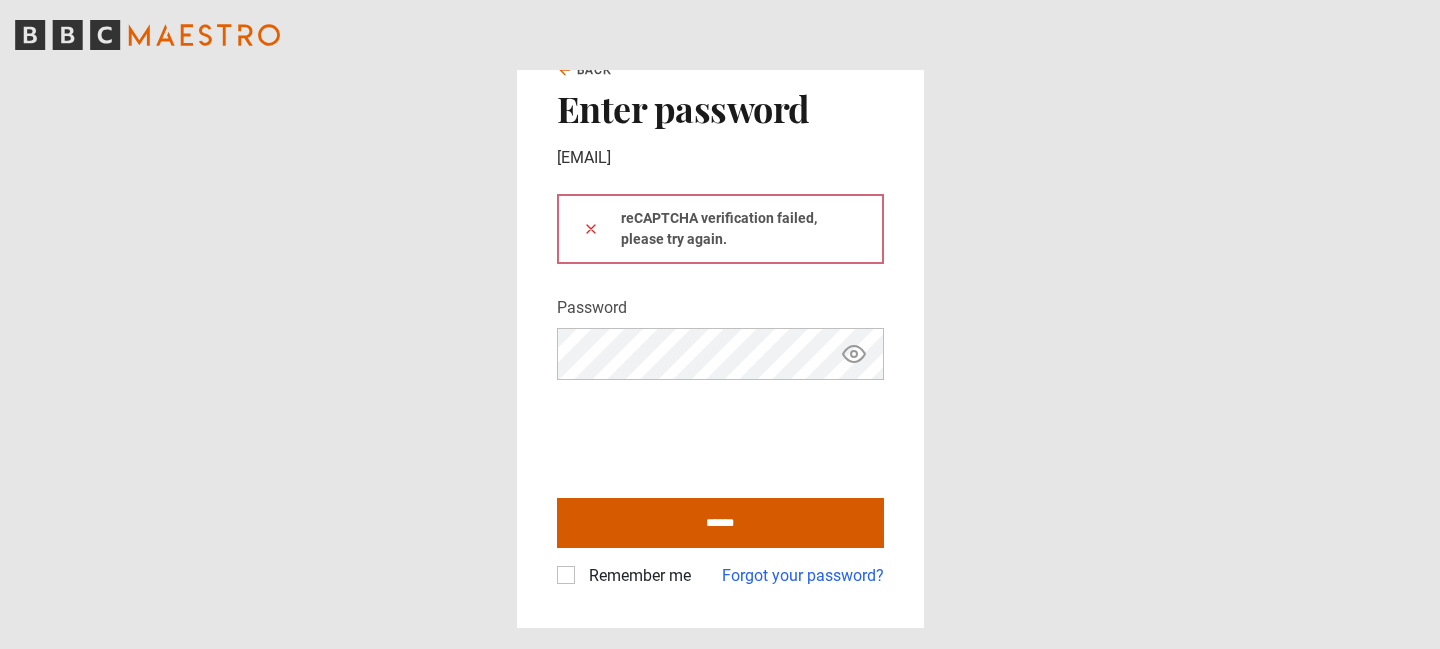 click on "******" at bounding box center [720, 523] 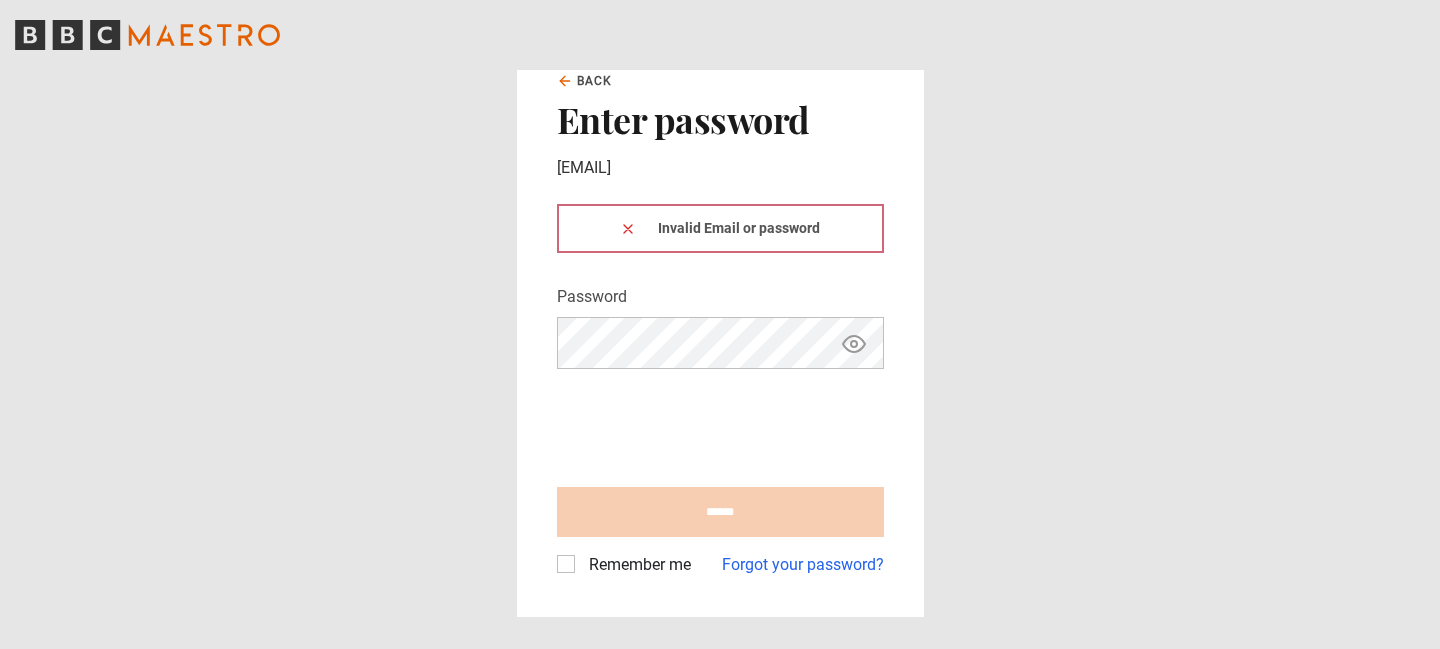 scroll, scrollTop: 0, scrollLeft: 0, axis: both 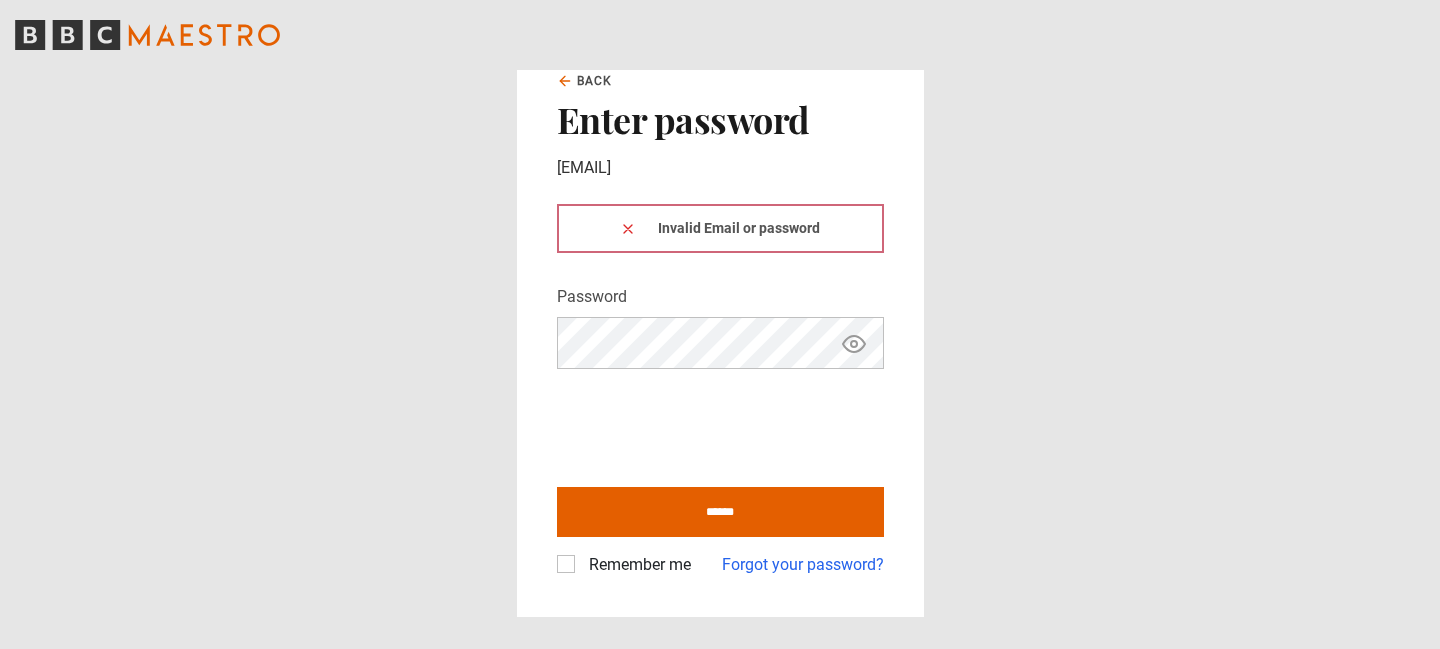click 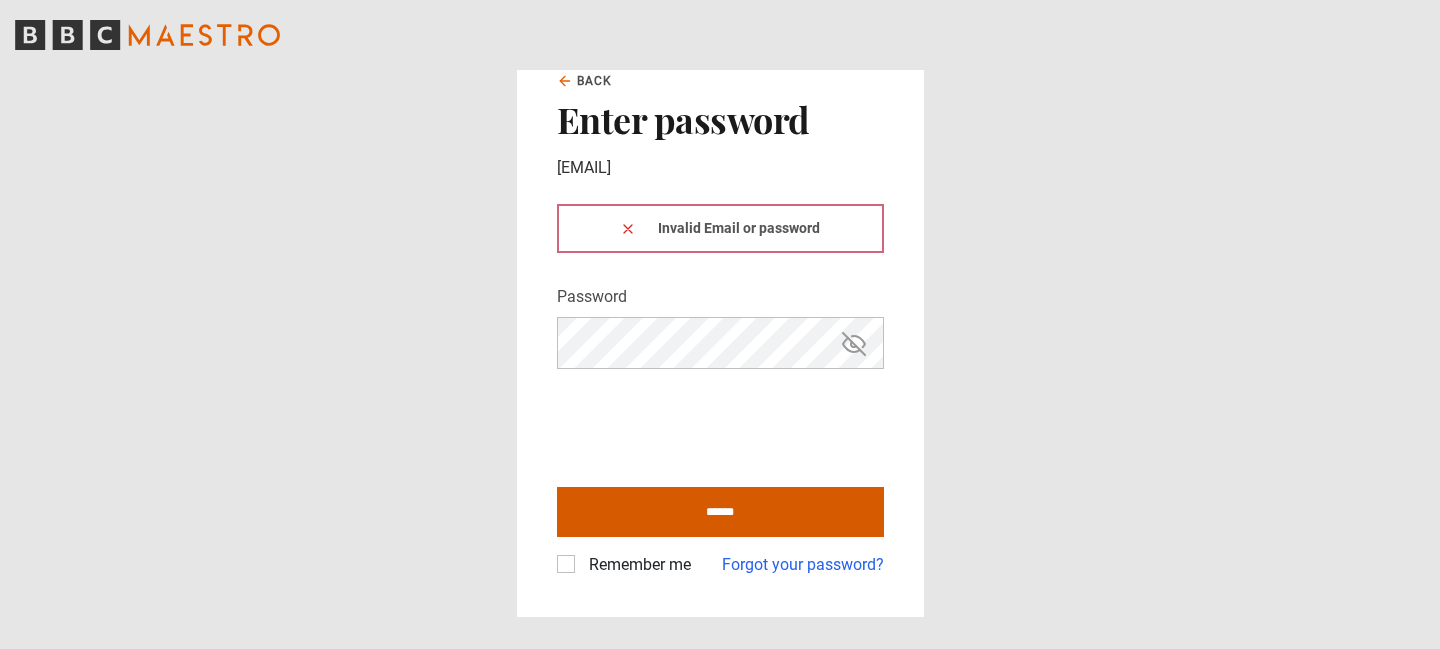 click on "******" at bounding box center [720, 512] 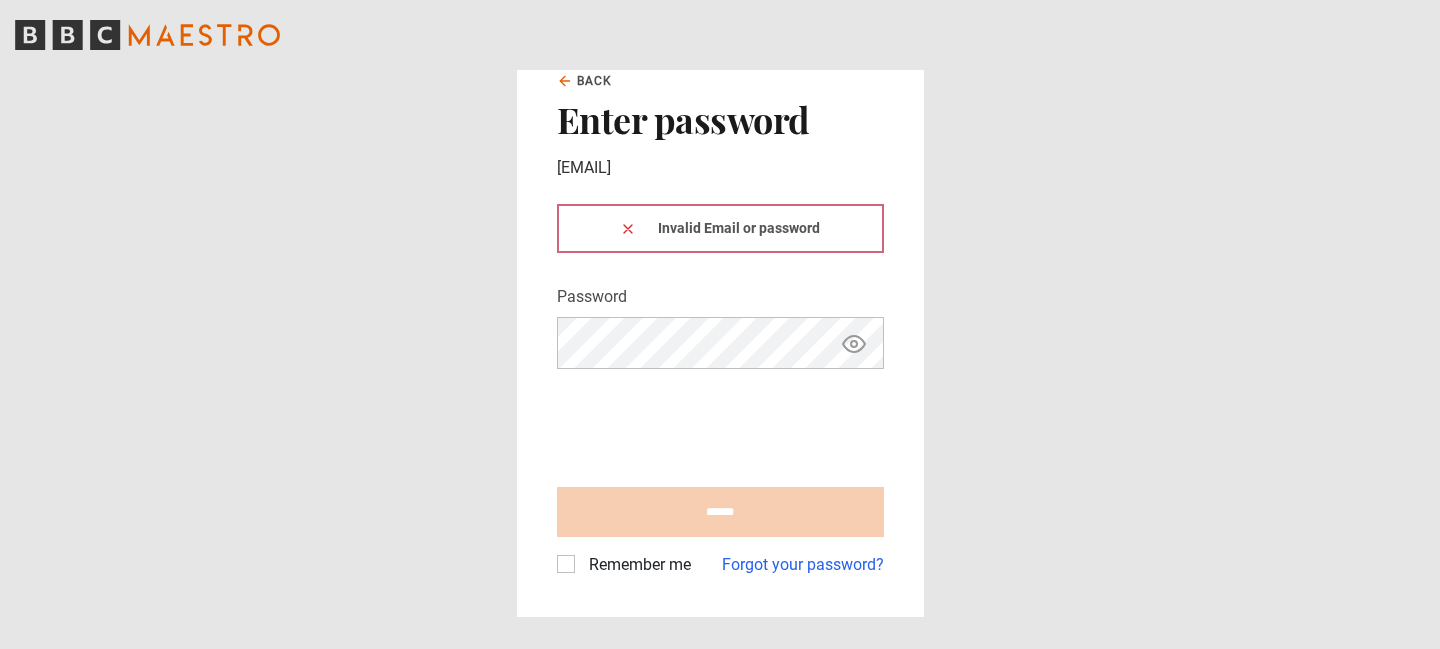 scroll, scrollTop: 0, scrollLeft: 0, axis: both 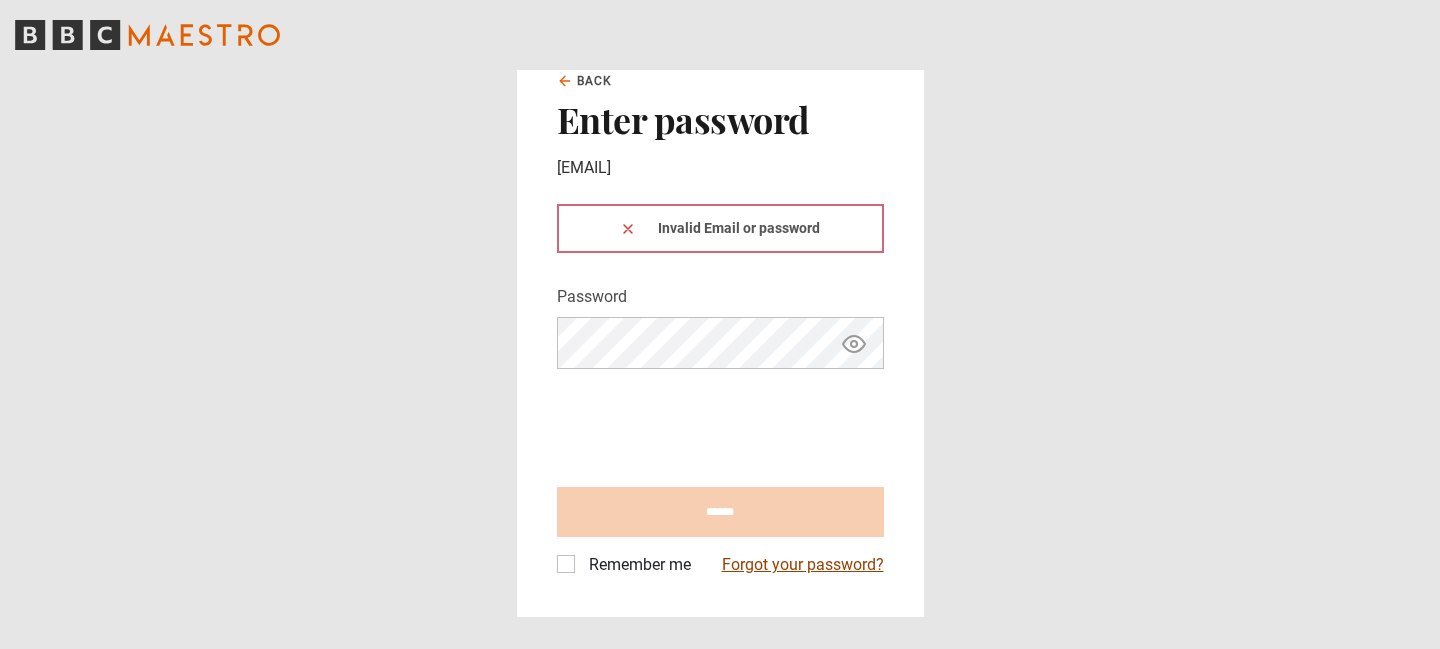 click on "Forgot your password?" at bounding box center [803, 565] 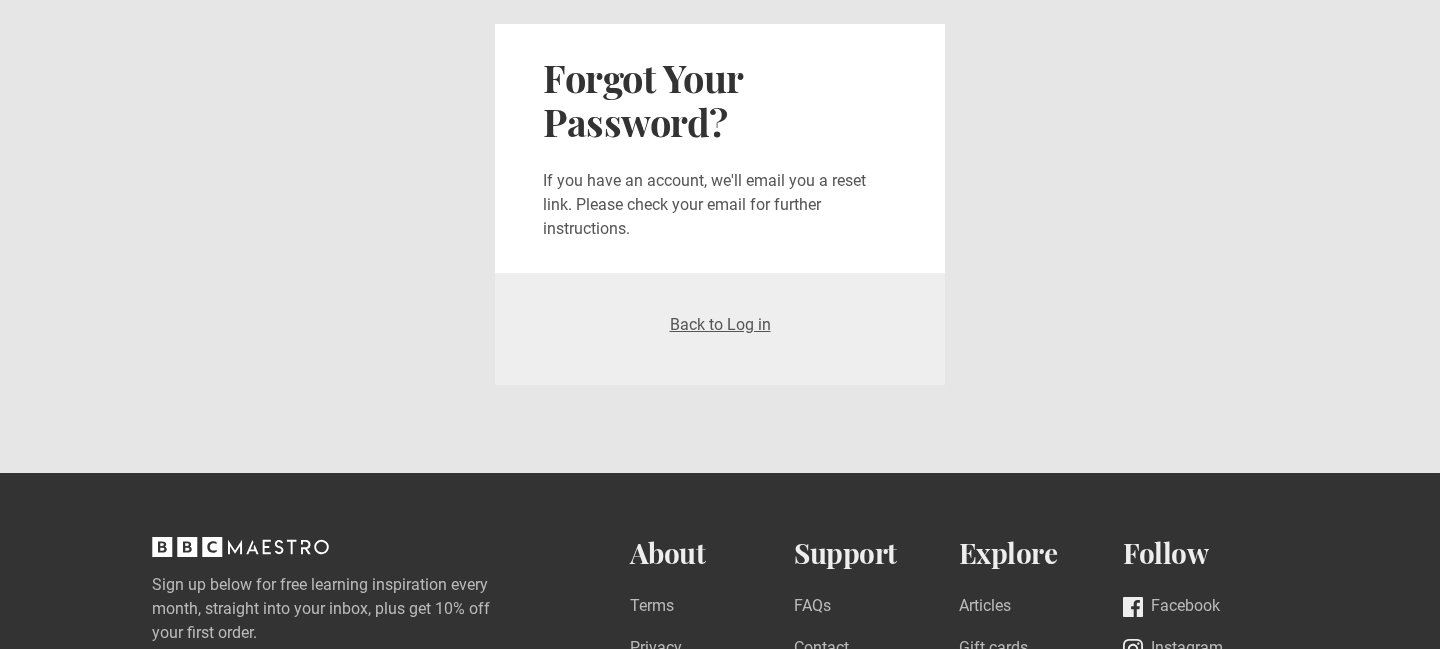 scroll, scrollTop: 0, scrollLeft: 0, axis: both 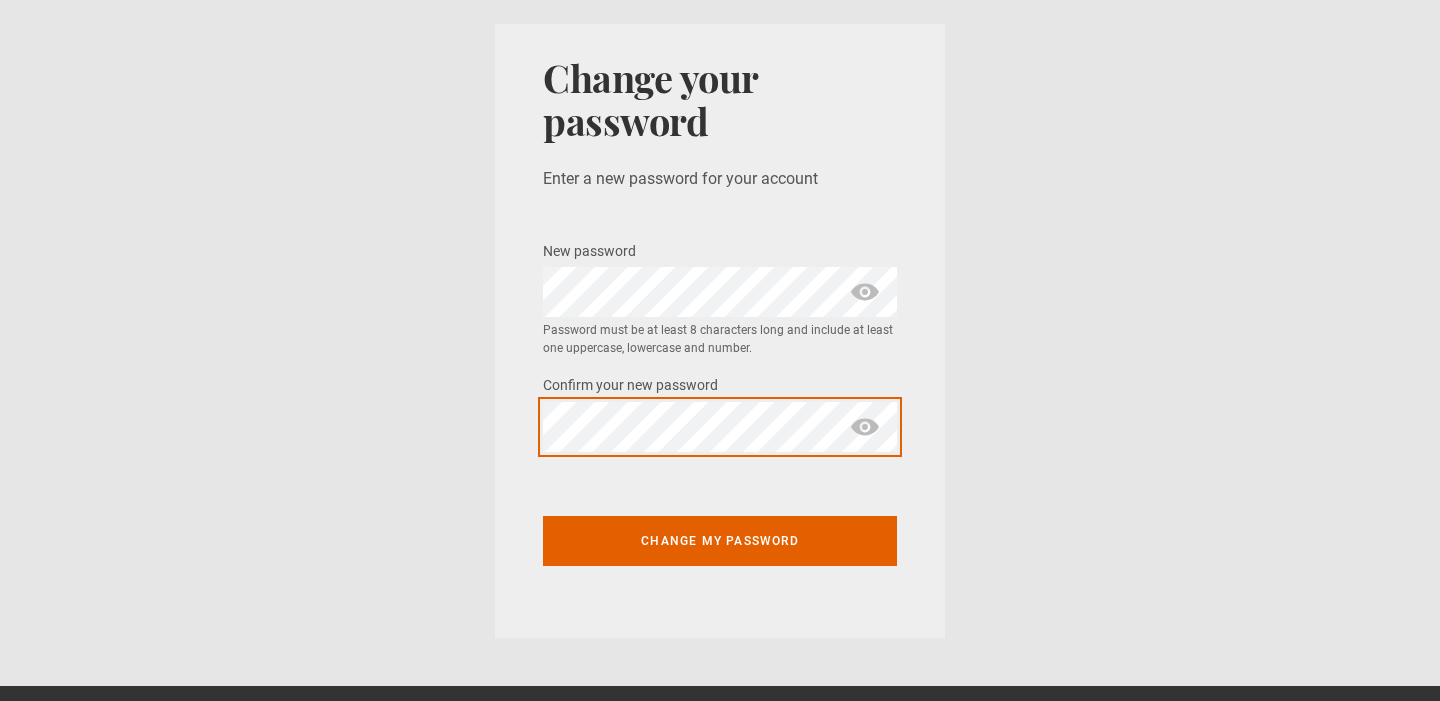click on "Change my password" at bounding box center (720, 541) 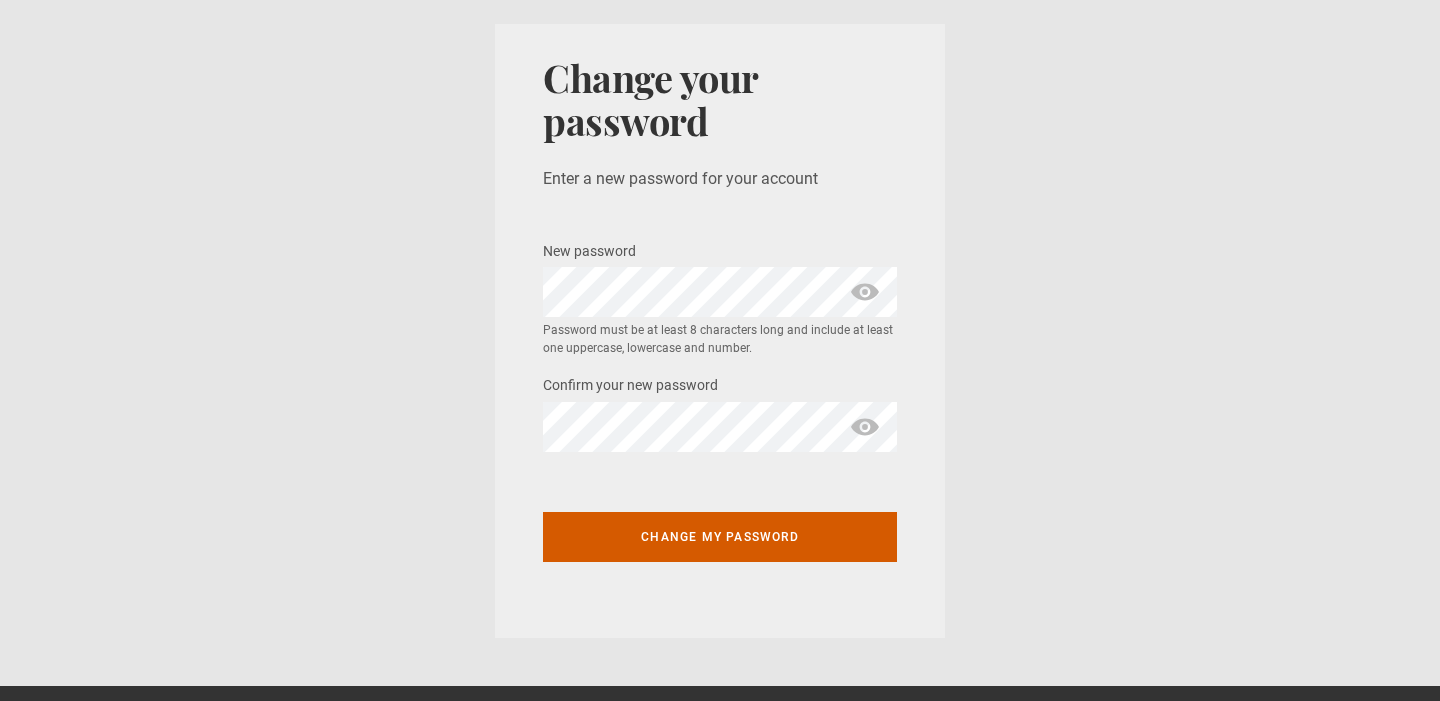 scroll, scrollTop: 0, scrollLeft: 0, axis: both 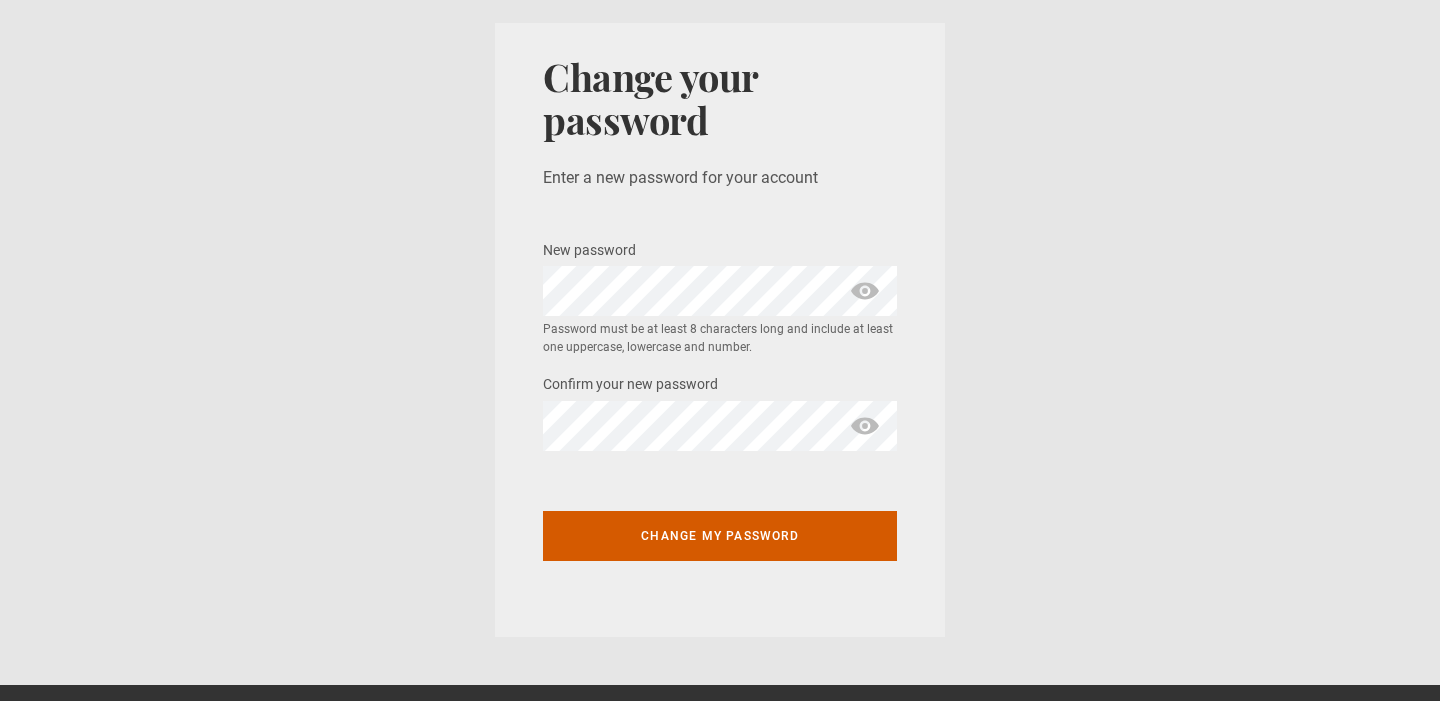 click on "Change my password" at bounding box center (720, 536) 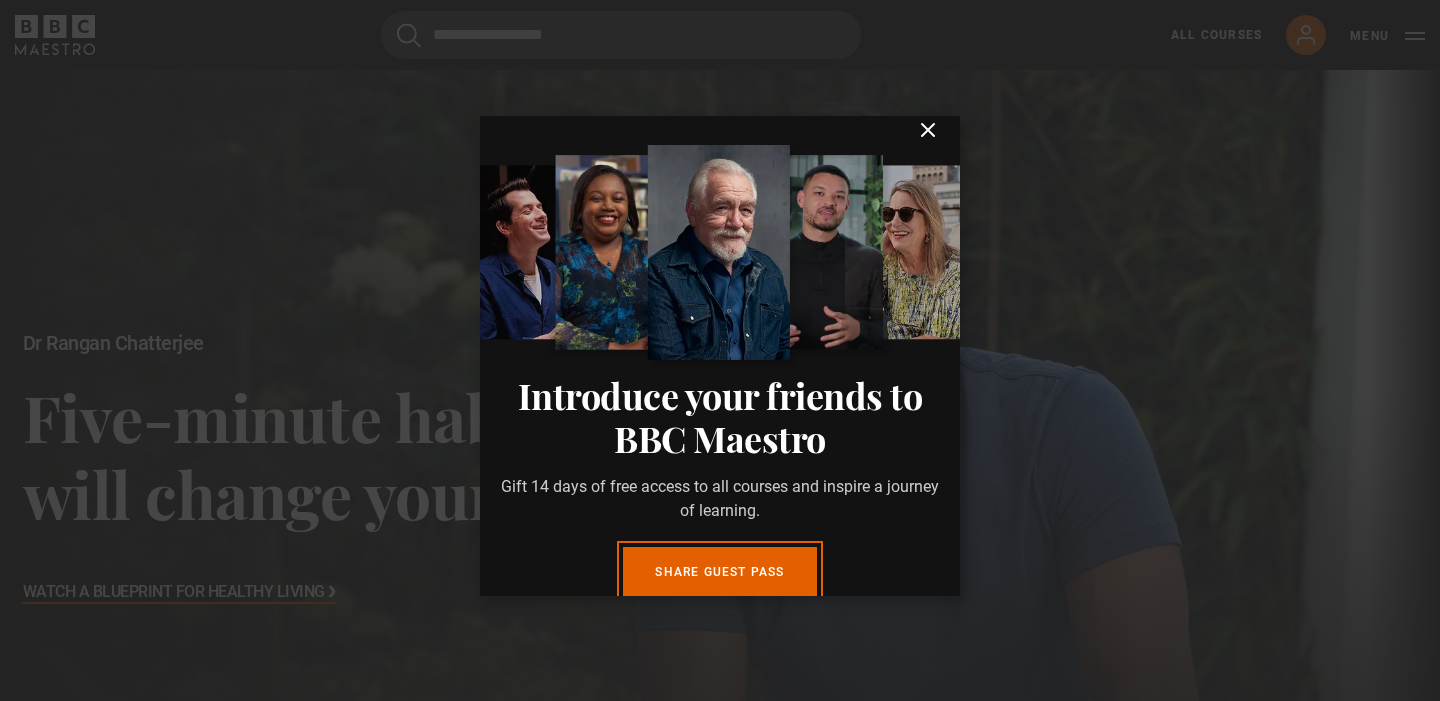 scroll, scrollTop: 0, scrollLeft: 0, axis: both 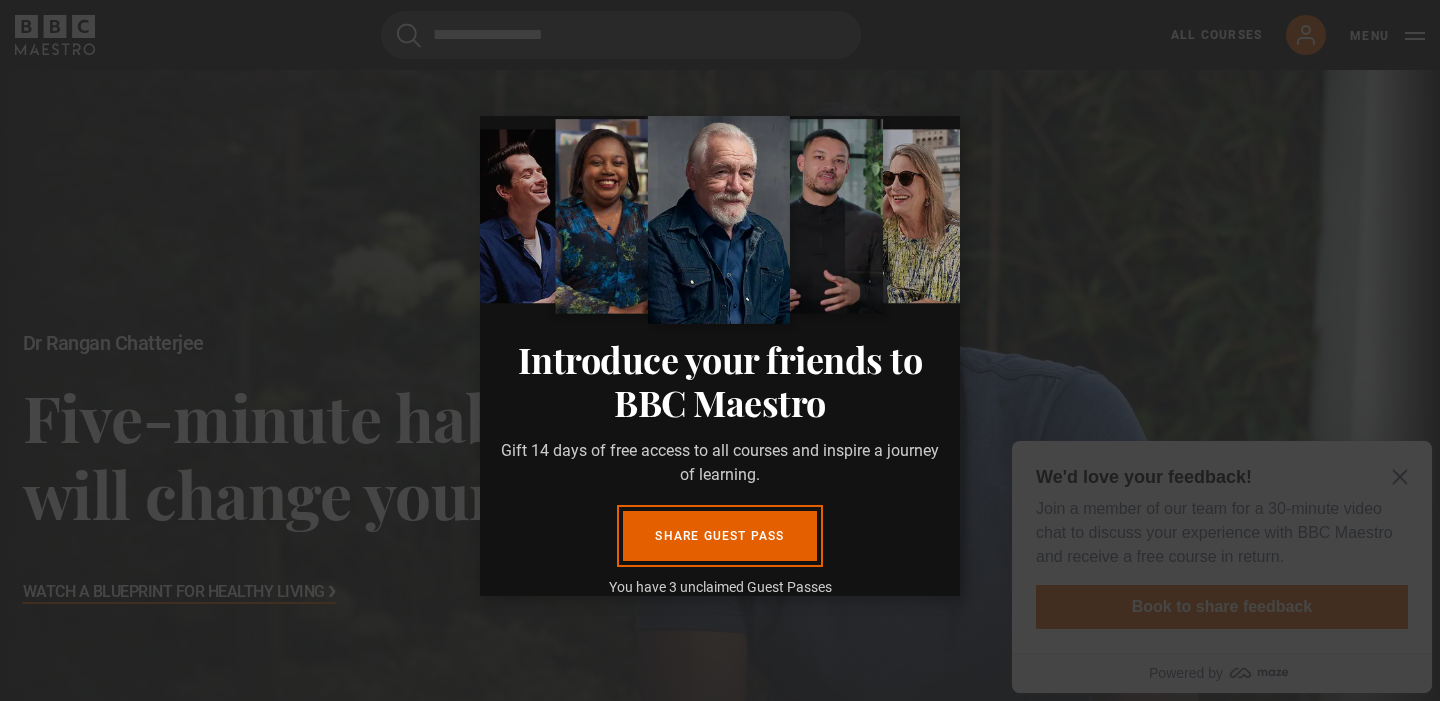 drag, startPoint x: 1117, startPoint y: 266, endPoint x: 1225, endPoint y: 362, distance: 144.49913 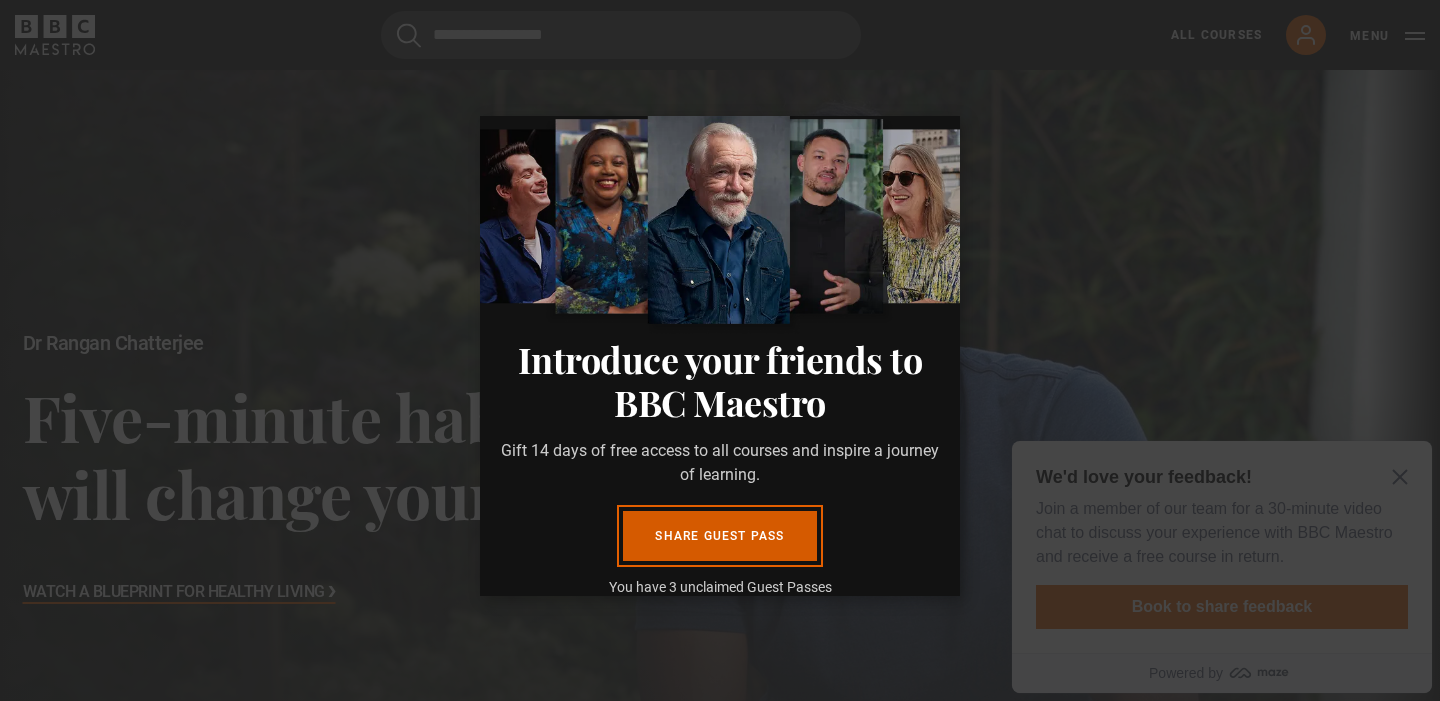 click on "Share guest pass" at bounding box center [719, 536] 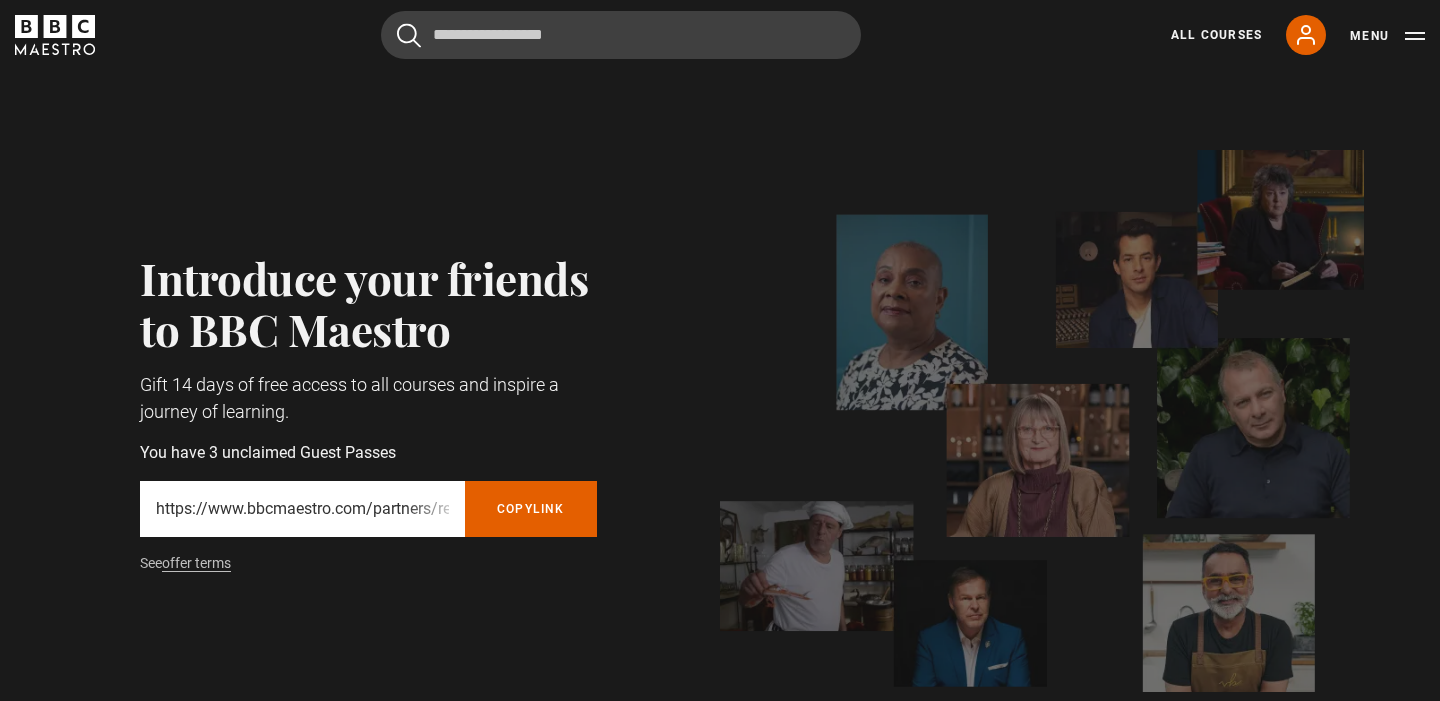 scroll, scrollTop: 0, scrollLeft: 0, axis: both 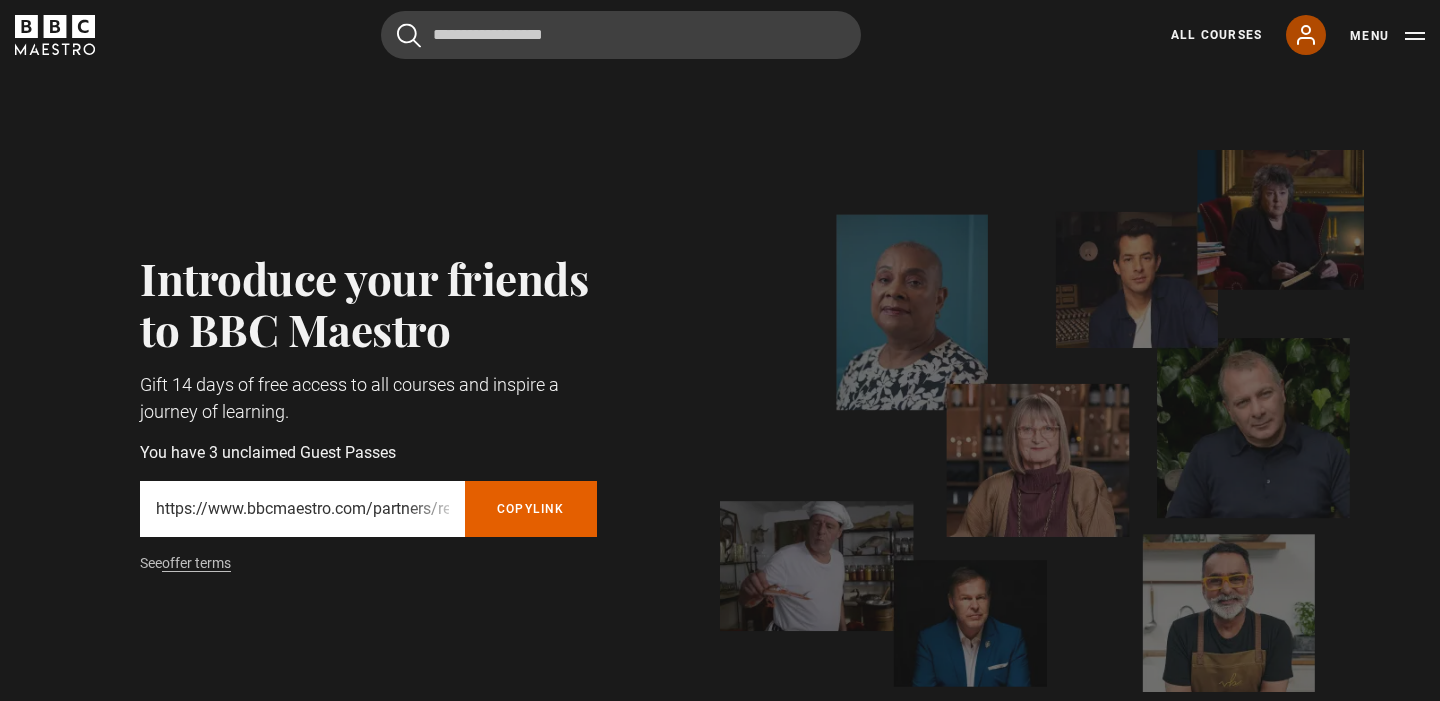 click 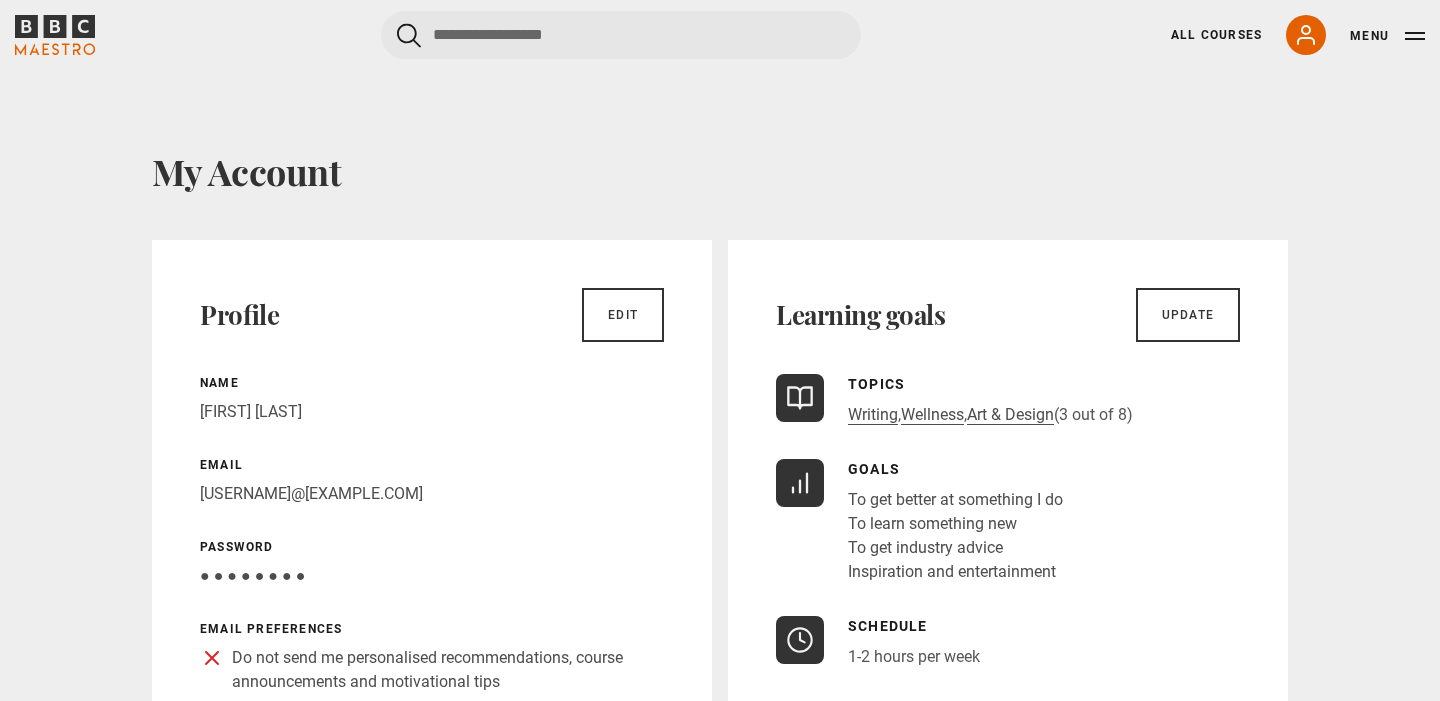 scroll, scrollTop: 0, scrollLeft: 0, axis: both 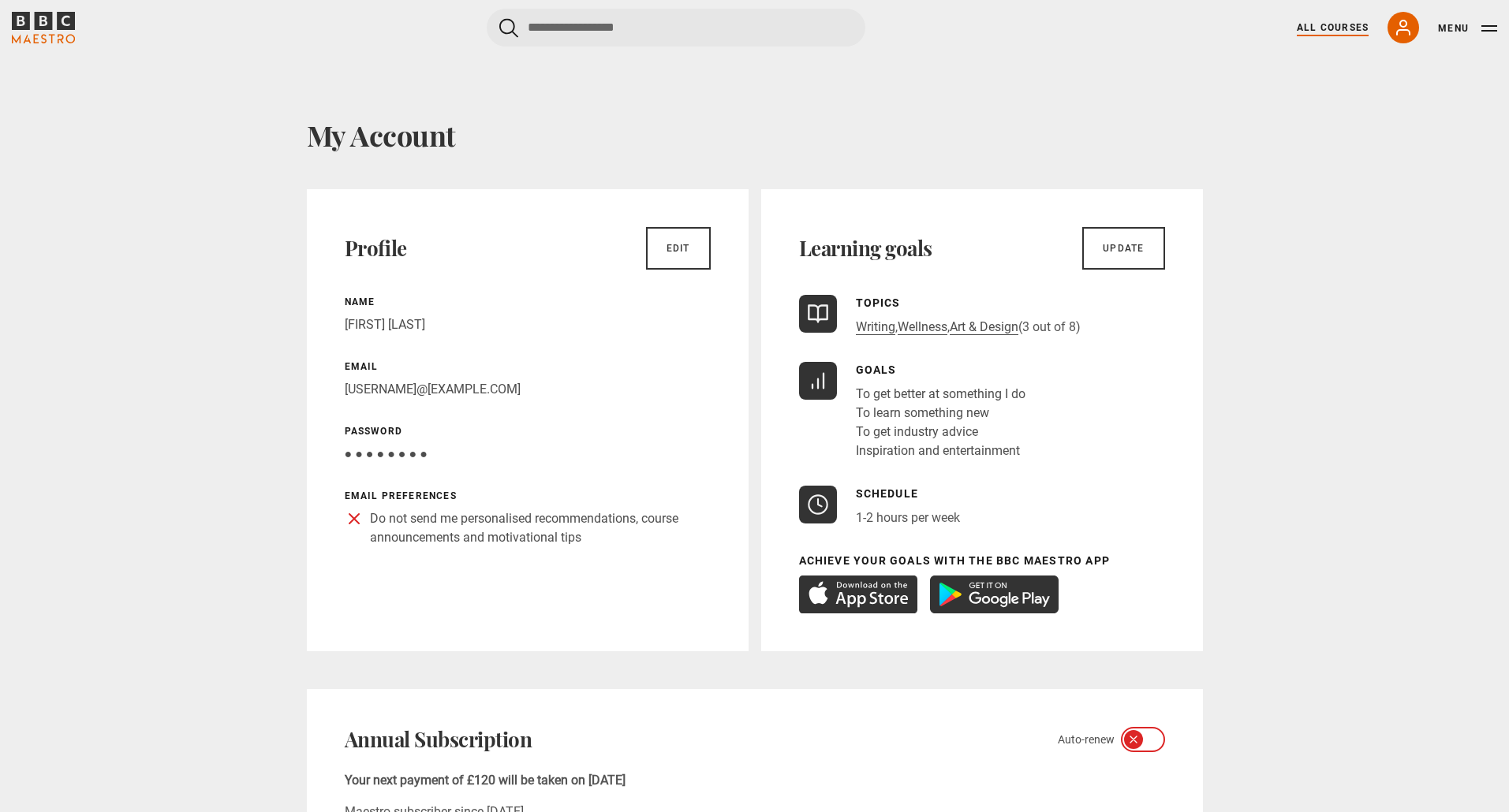 click on "All Courses" at bounding box center (1332, 28) 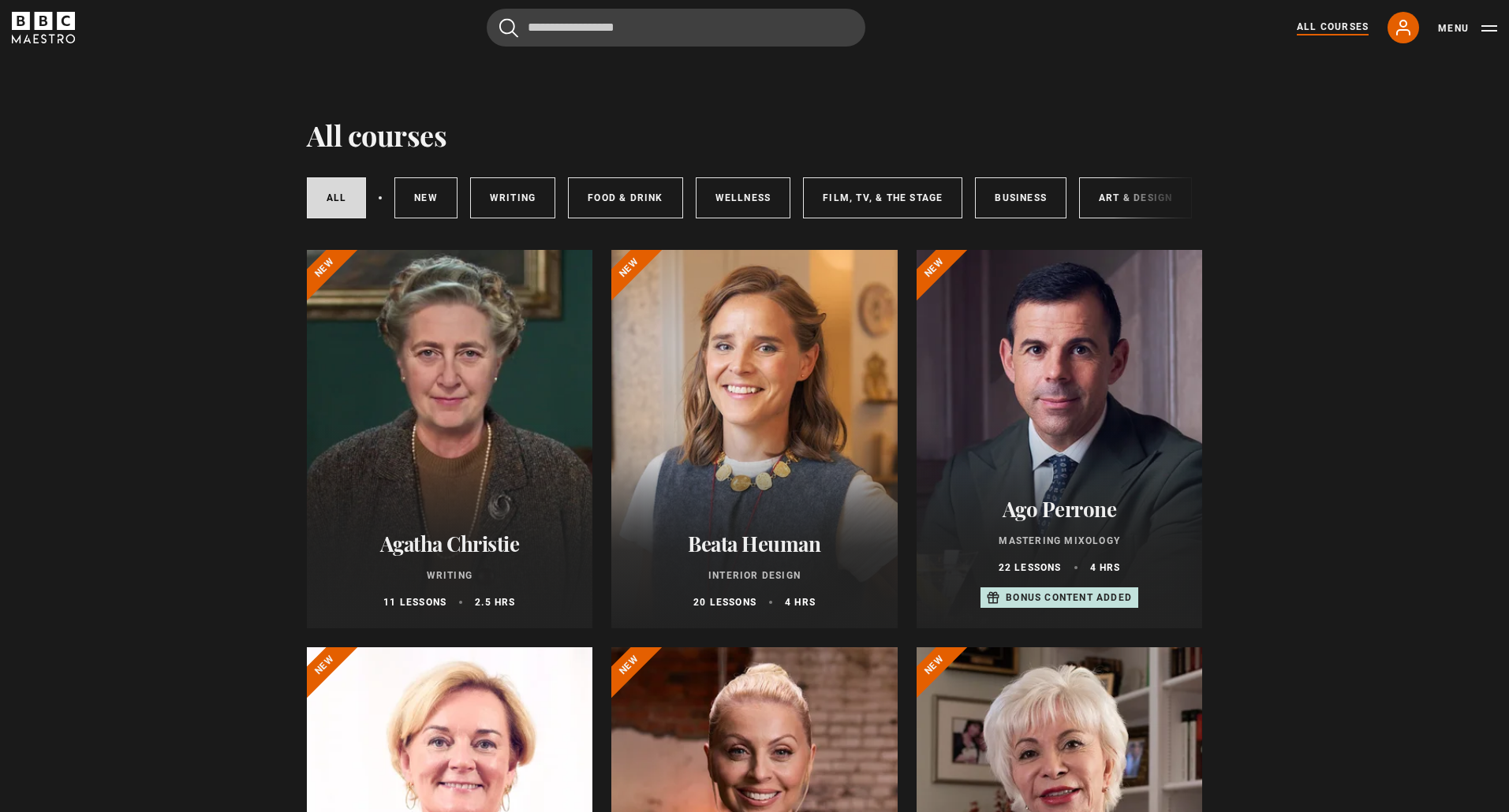 scroll, scrollTop: 0, scrollLeft: 0, axis: both 